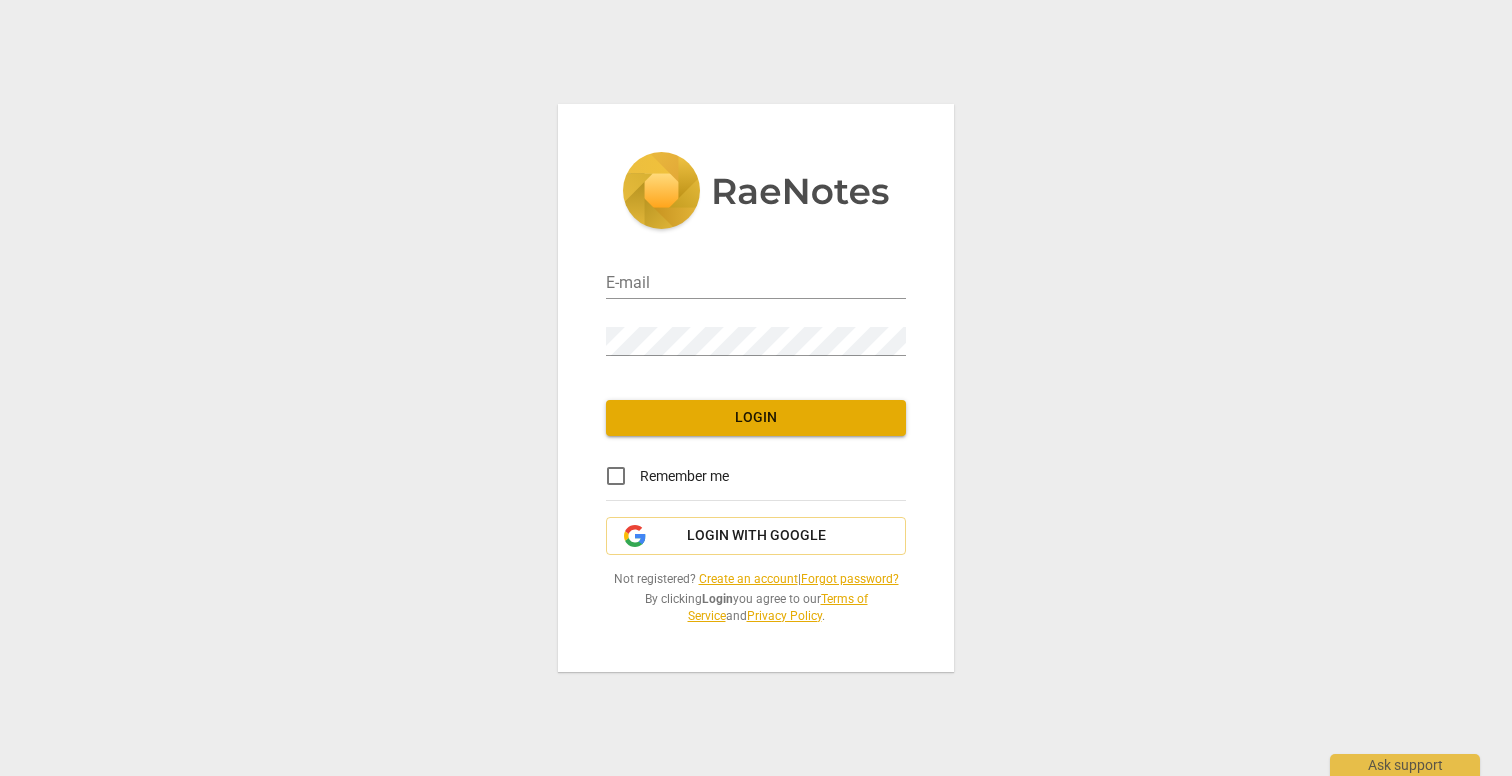 scroll, scrollTop: 0, scrollLeft: 0, axis: both 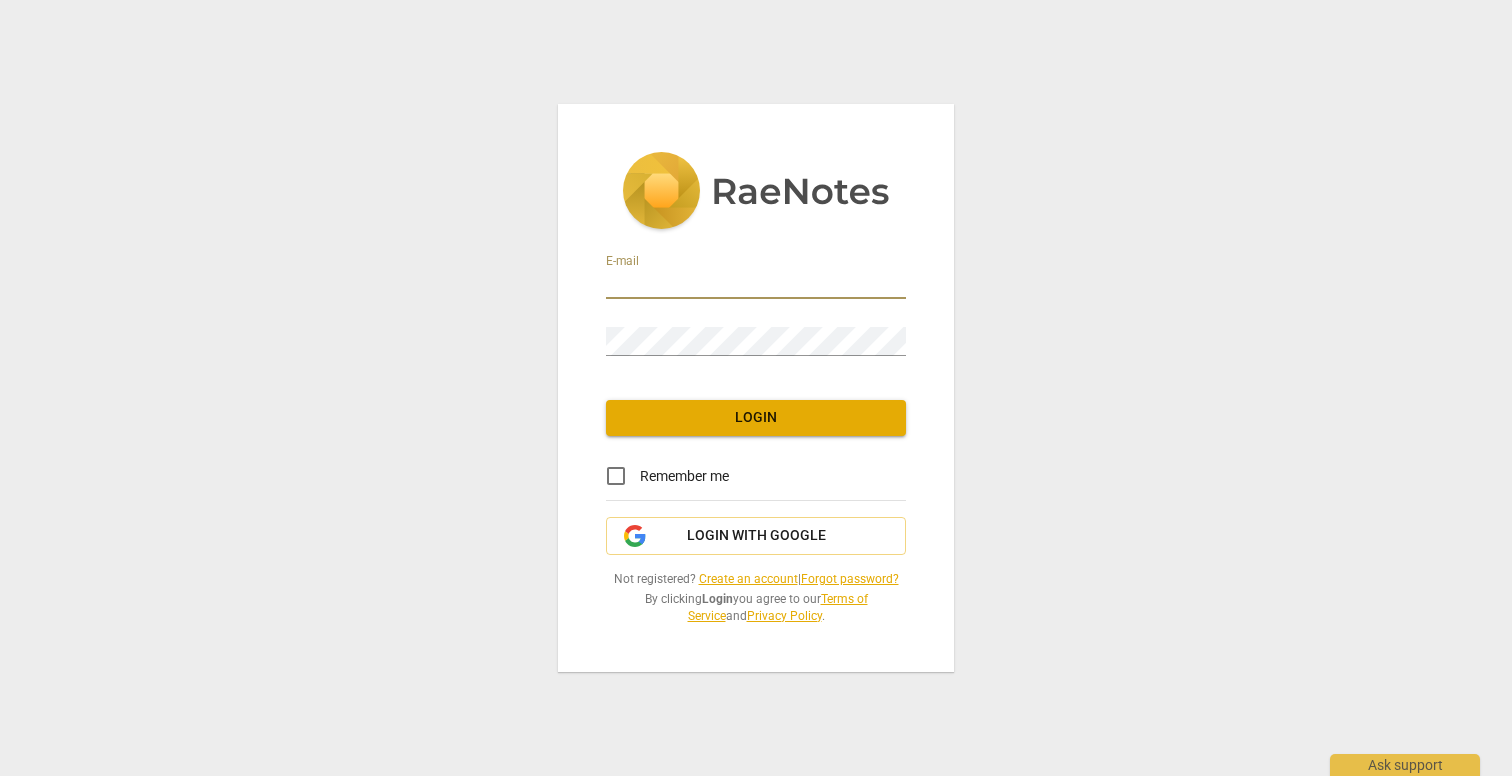 click on "E-mail Password Login Remember me Login with Google Not registered?   Create an account    |    Forgot password? By clicking  Login  you agree to our  Terms of Service  and  Privacy Policy ." at bounding box center [756, 388] 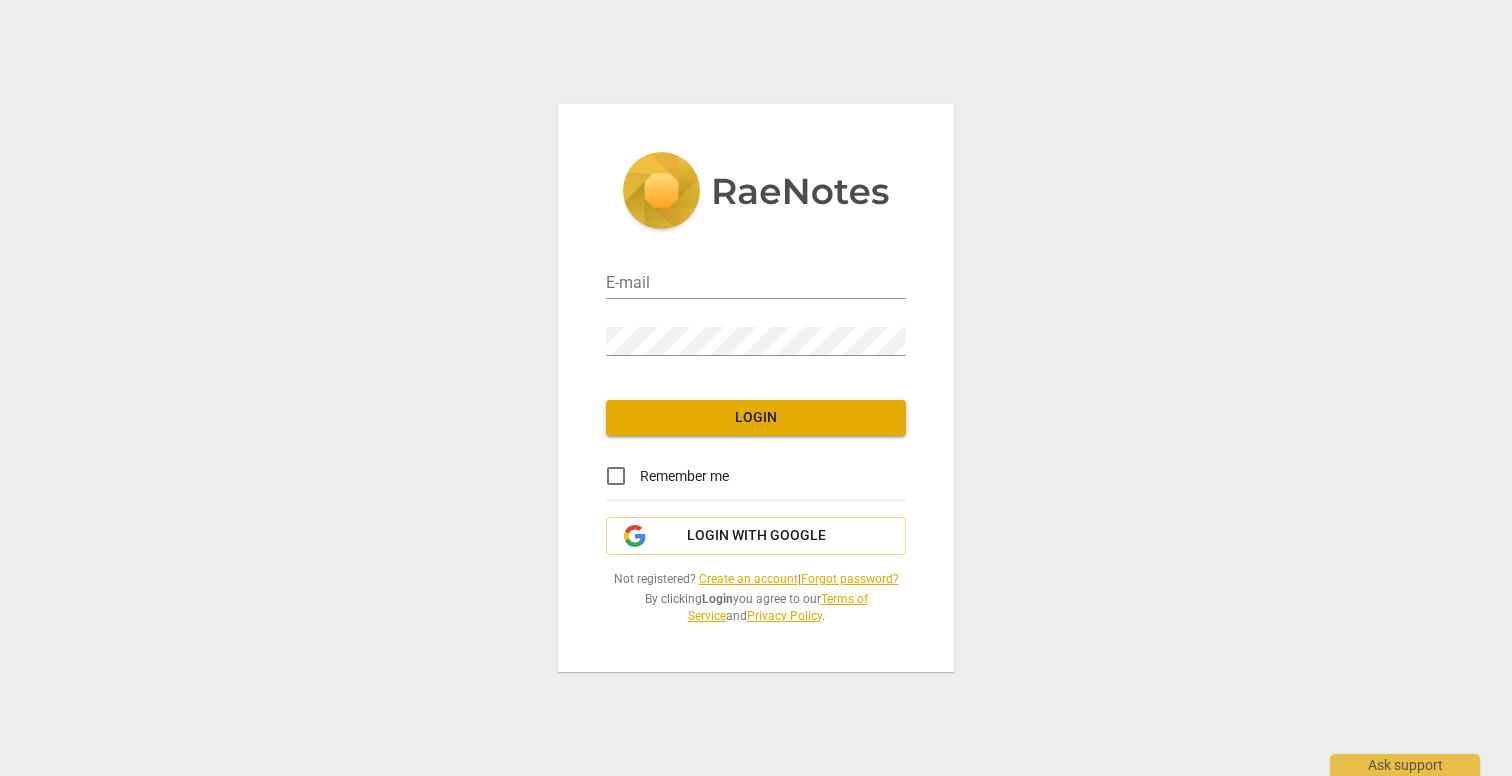 click on "Create an account" at bounding box center [748, 579] 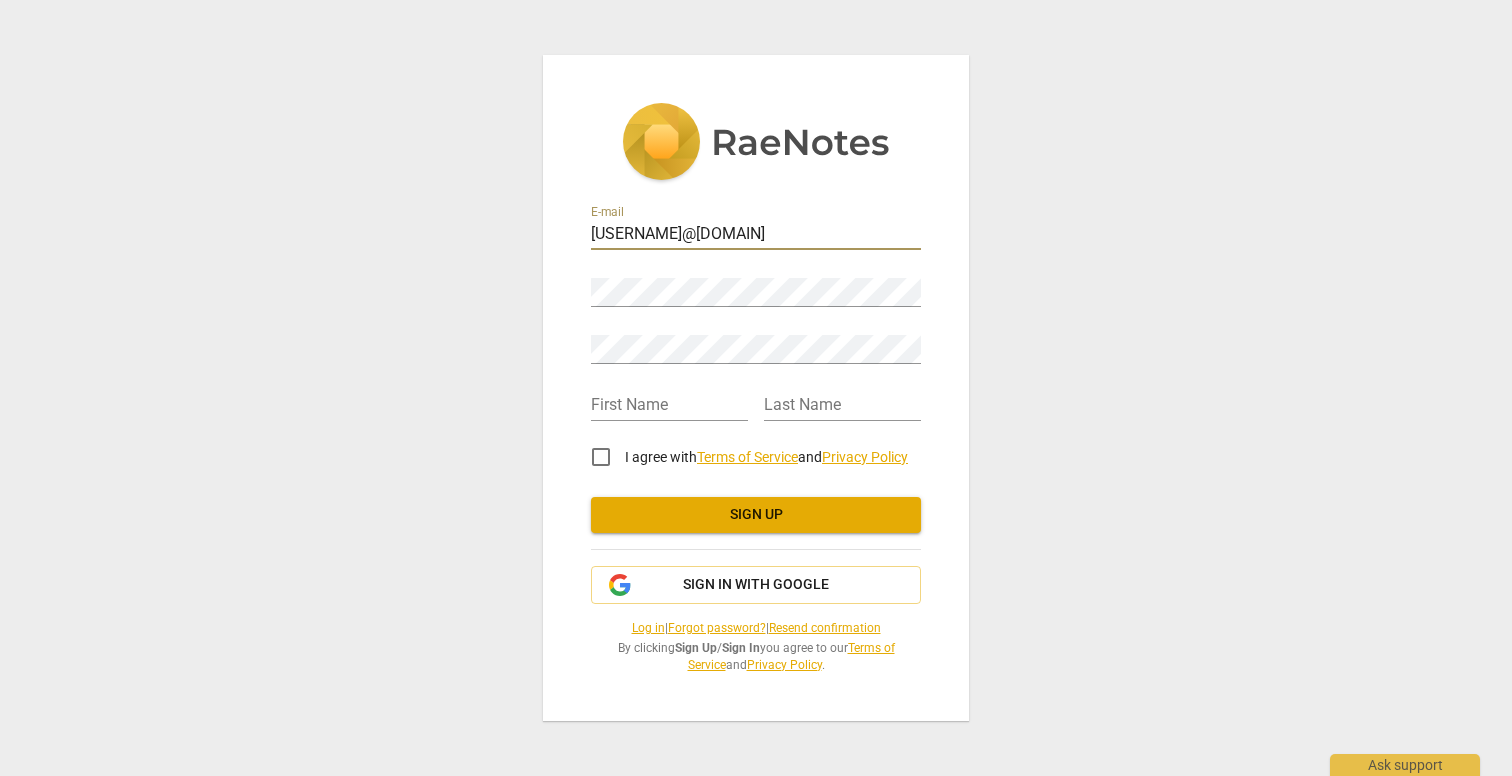 type on "[USERNAME]@[DOMAIN]" 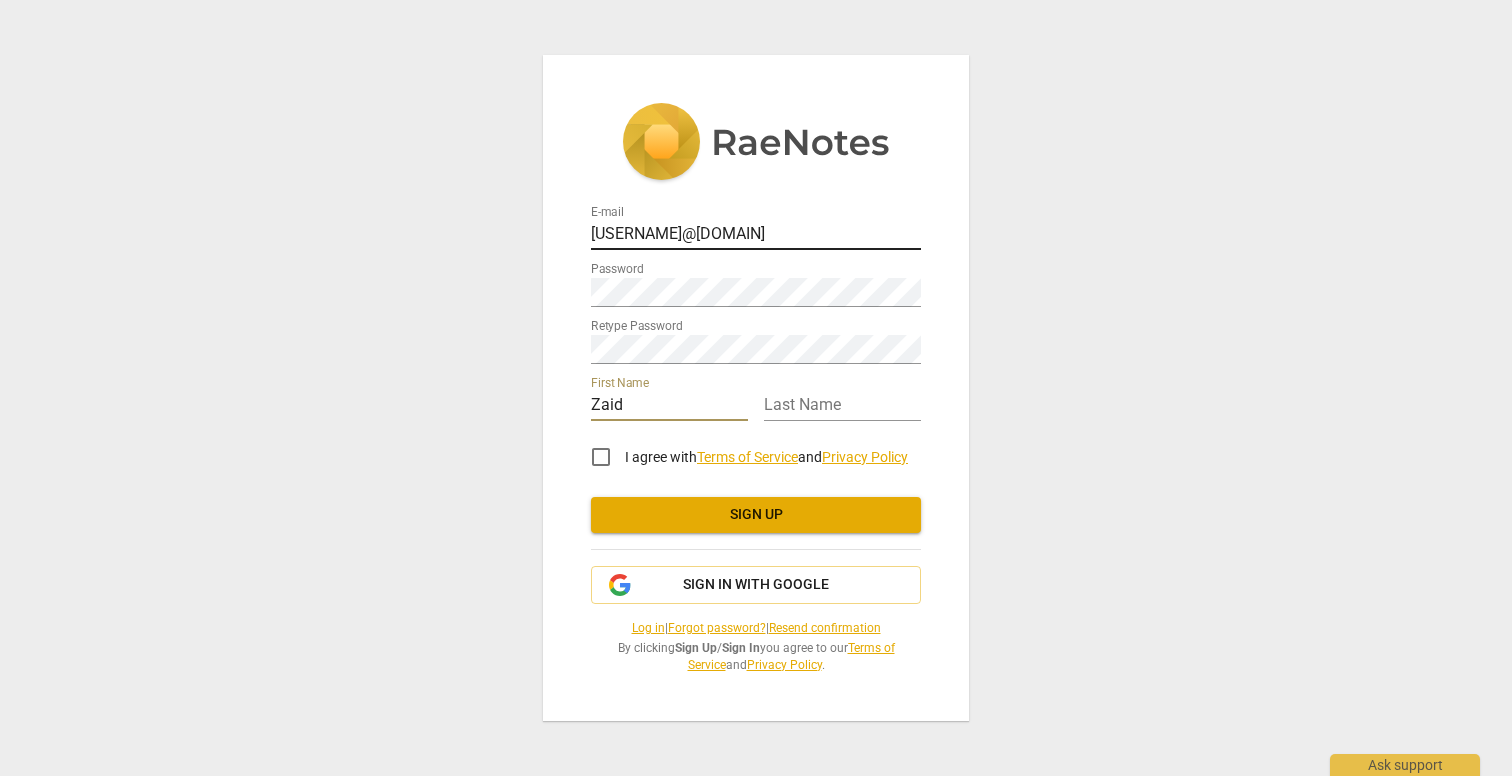 type on "Zaid" 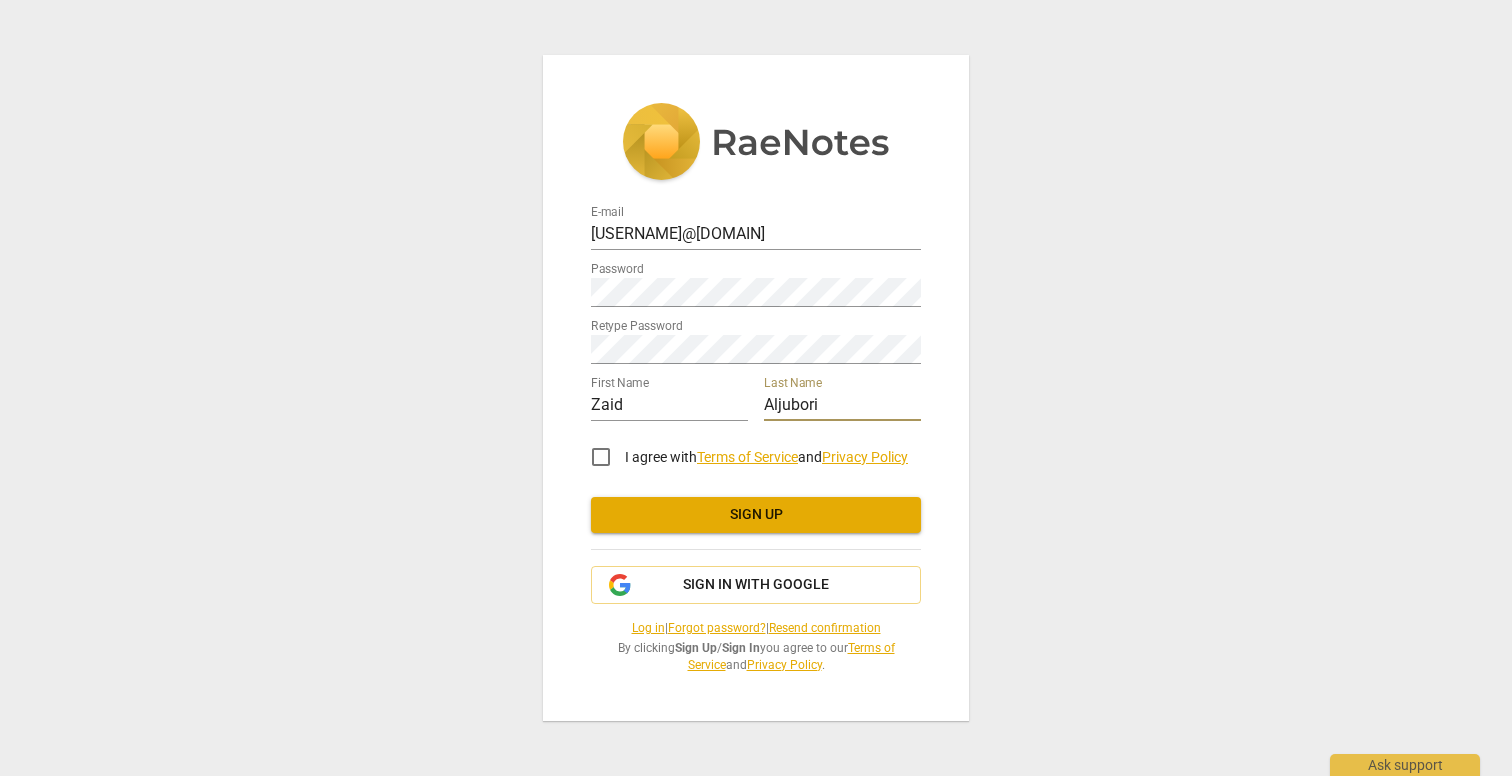 type on "Aljubori" 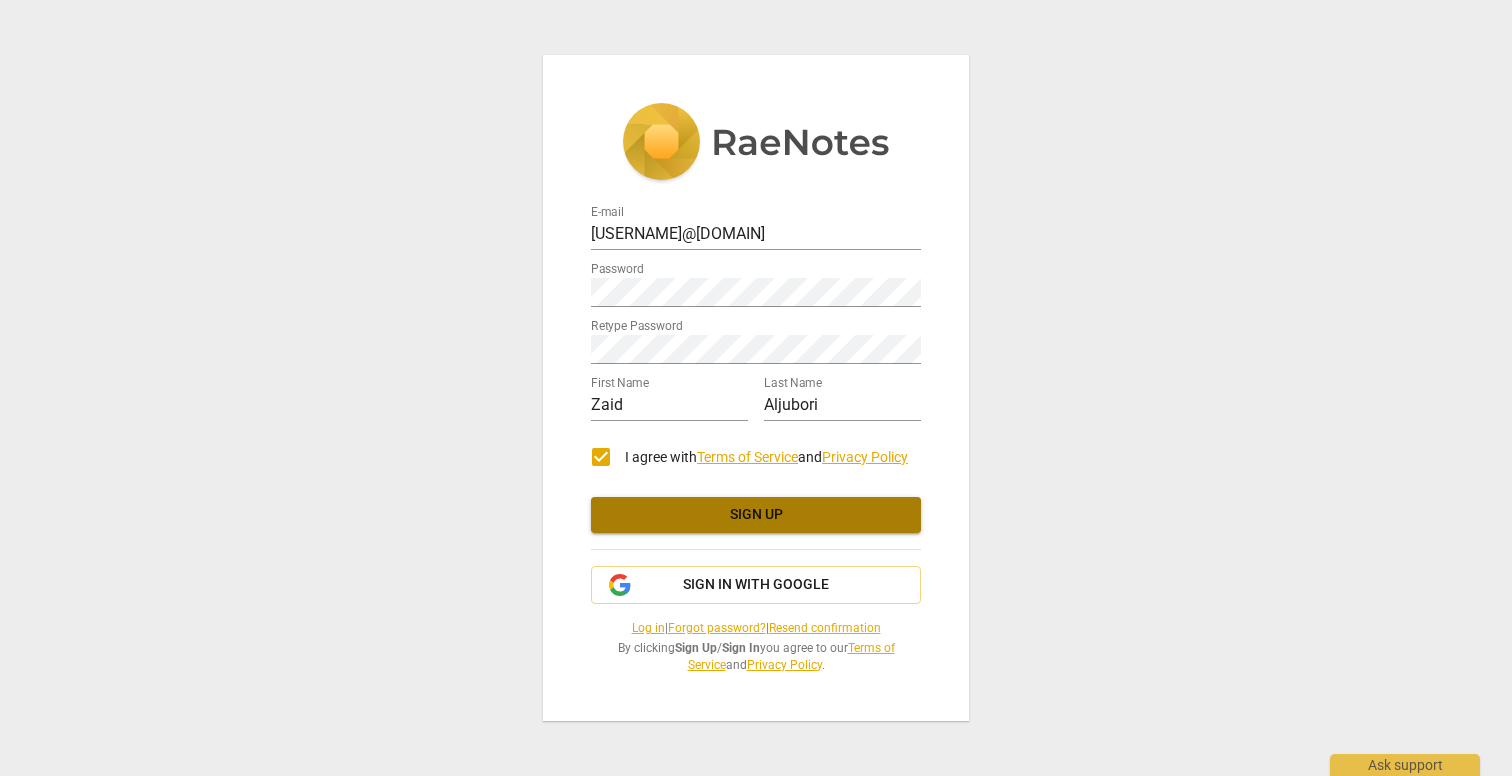 click on "Sign up" at bounding box center (756, 515) 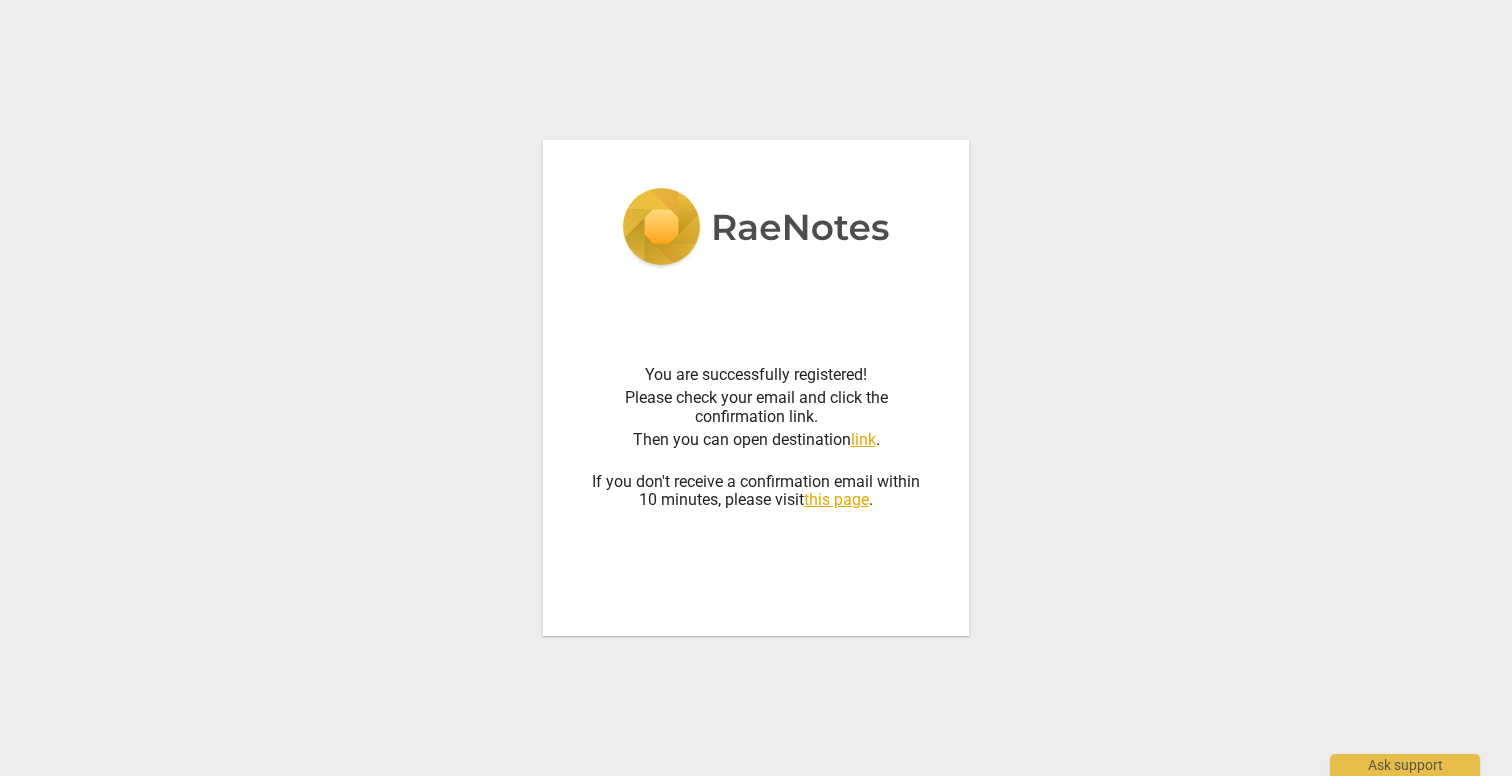 click on "link" at bounding box center [863, 439] 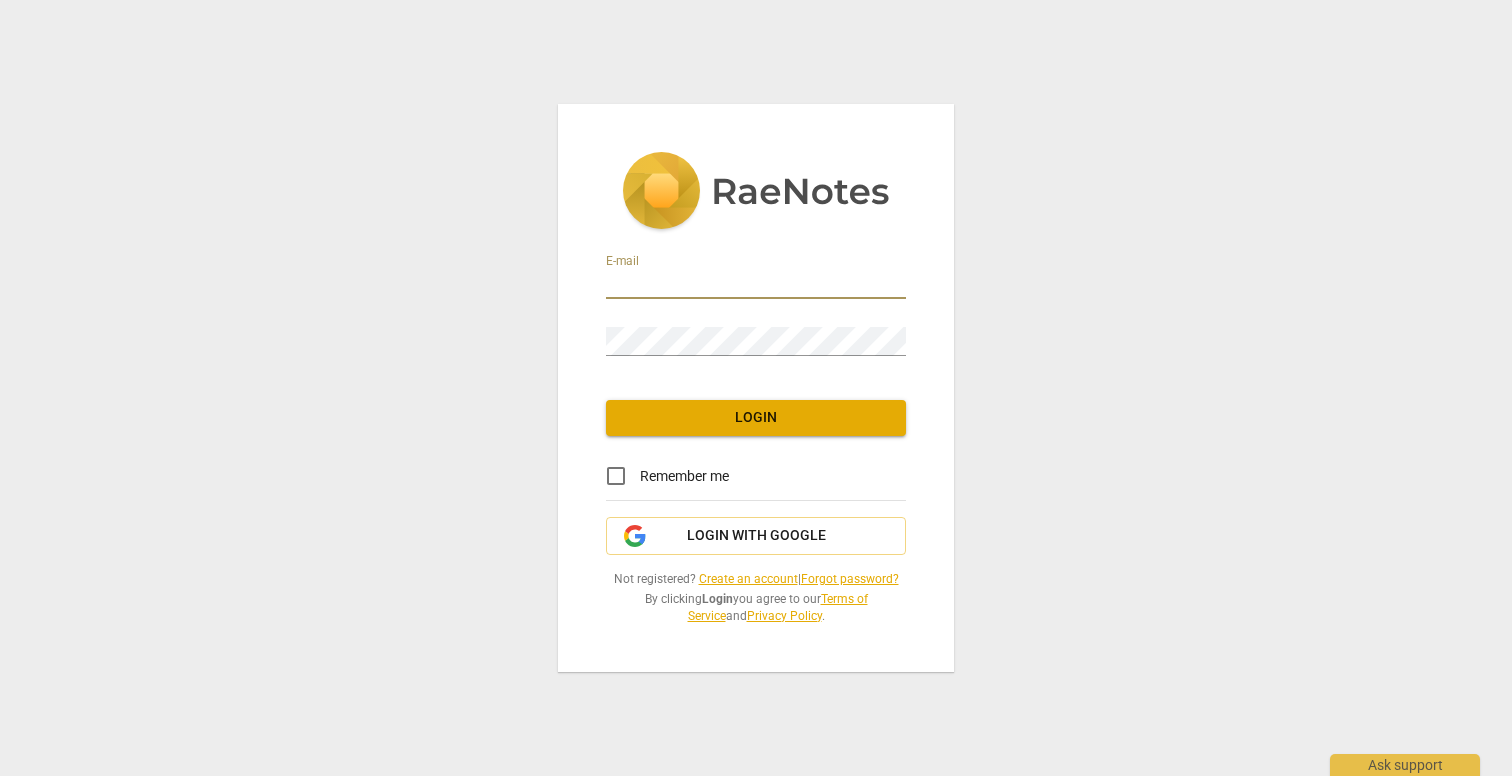 type on "[USERNAME]@[DOMAIN]" 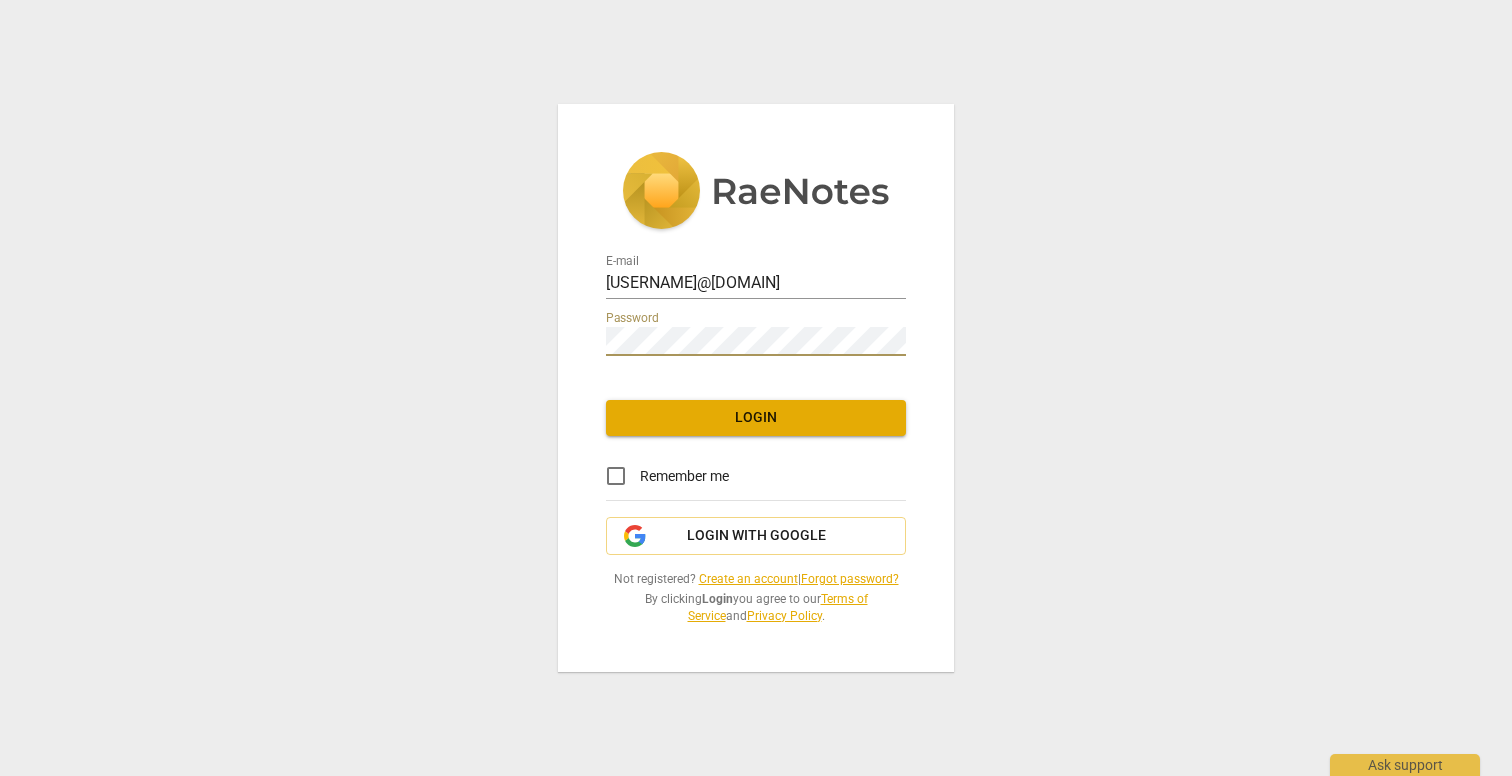 click on "Login" at bounding box center [756, 418] 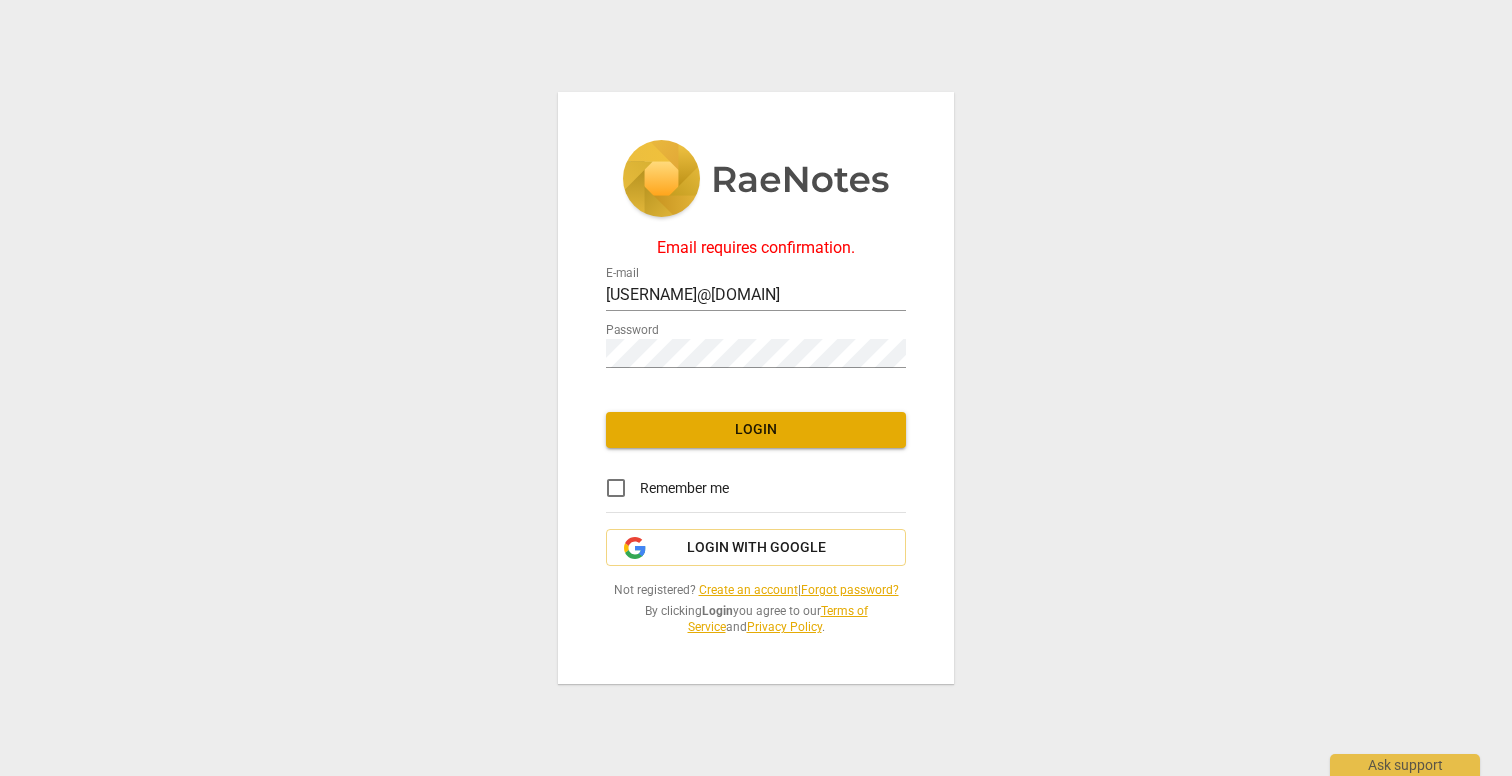 click on "Login" at bounding box center [756, 430] 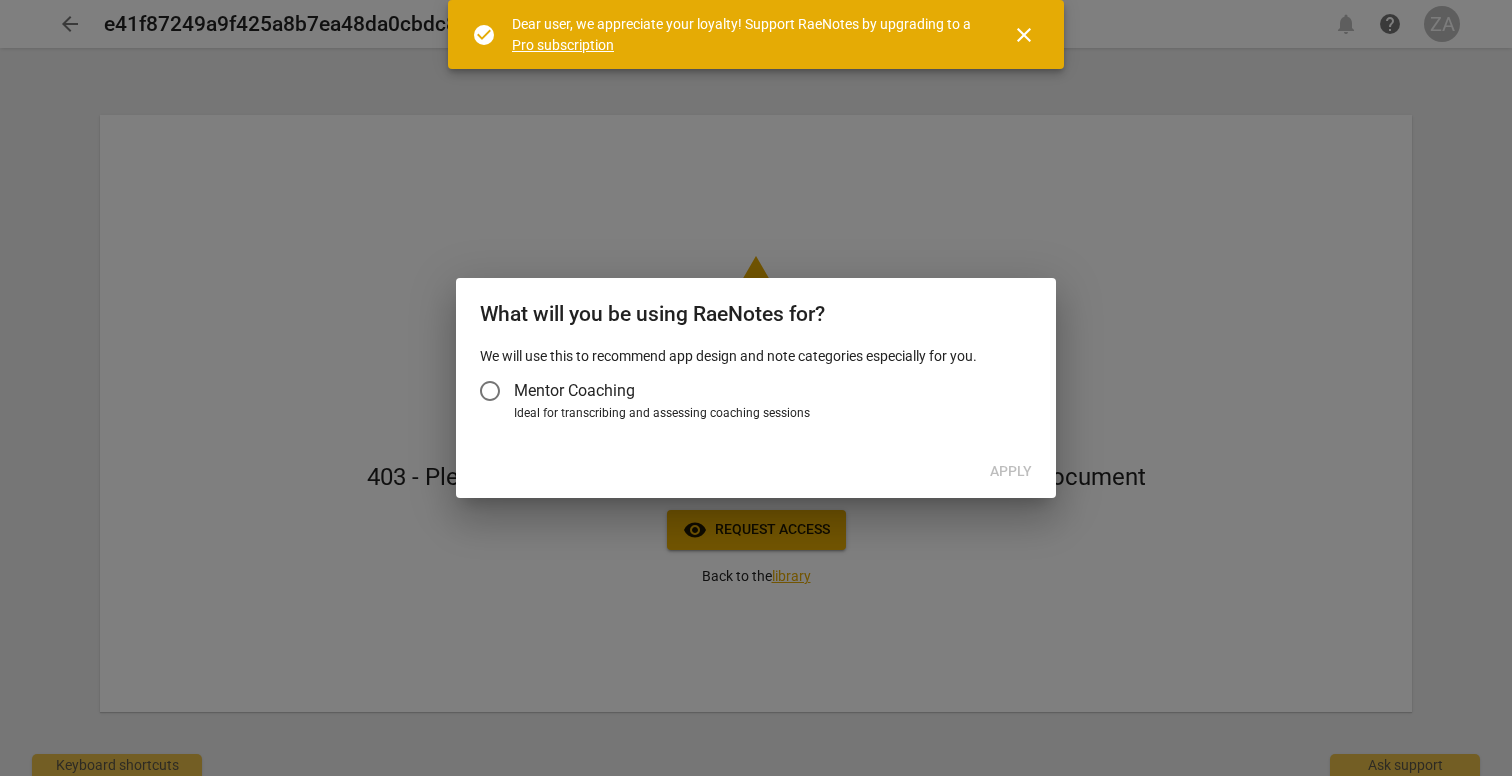 click on "Mentor Coaching" at bounding box center (574, 390) 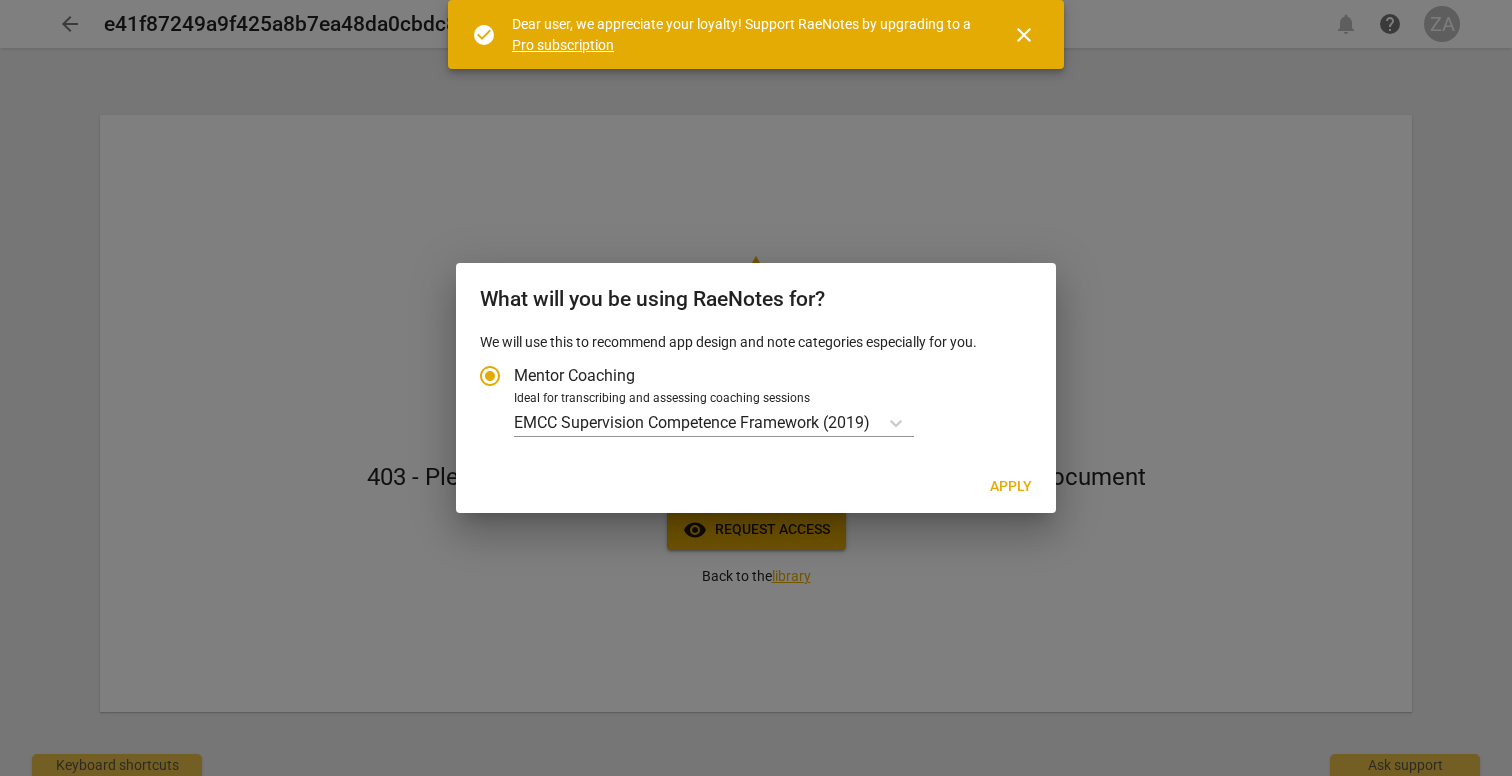 click on "Apply" at bounding box center (1011, 487) 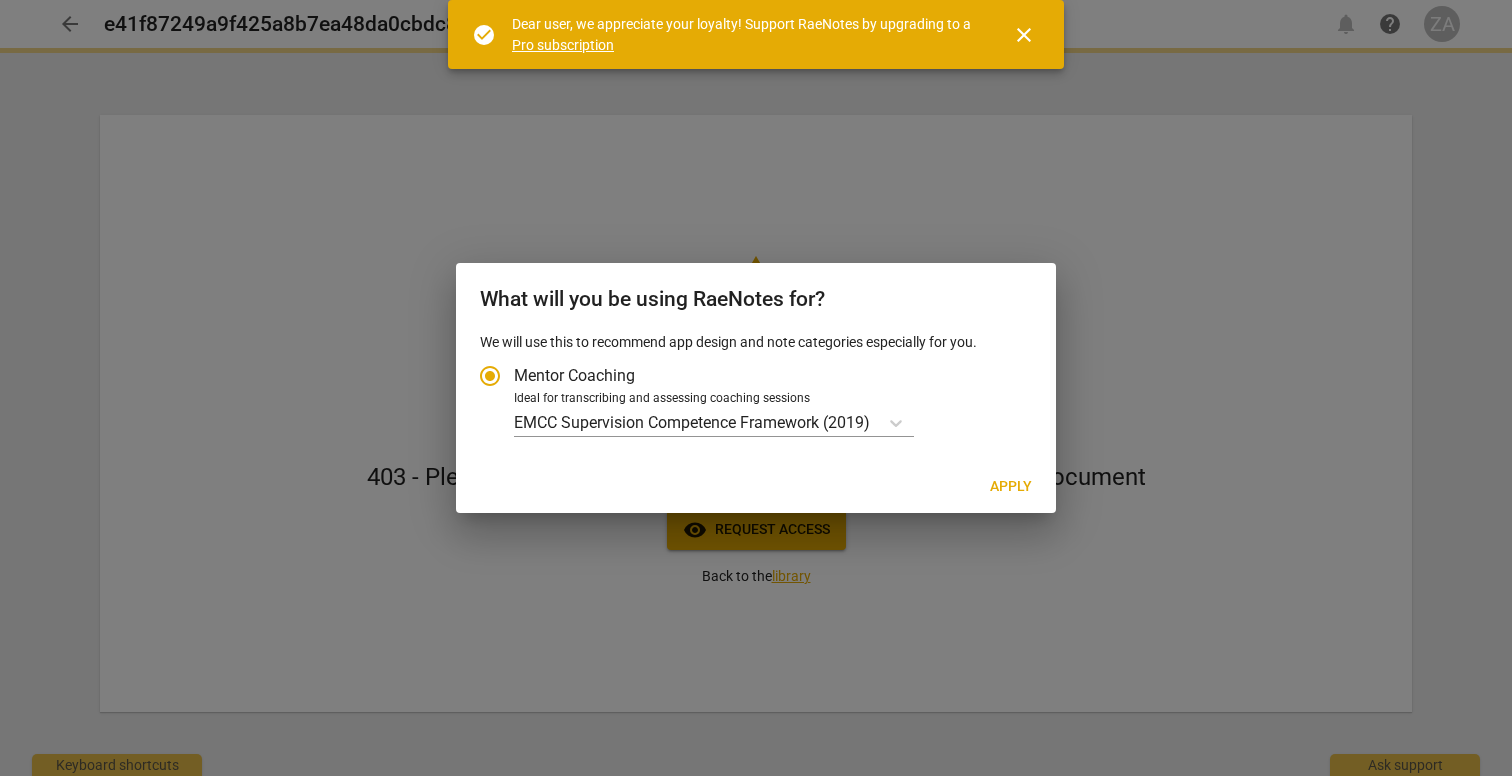 radio on "false" 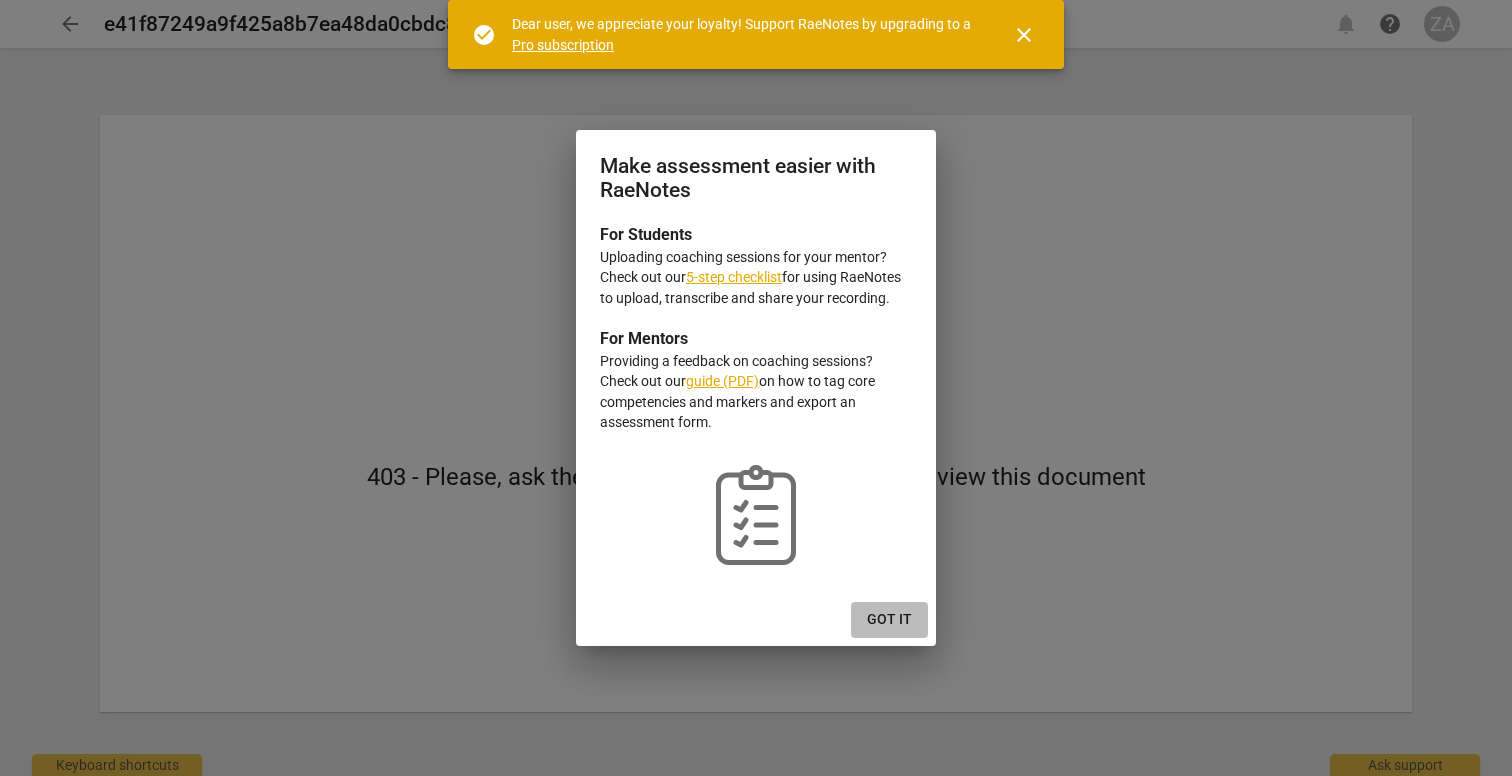 click on "Got it" at bounding box center [889, 620] 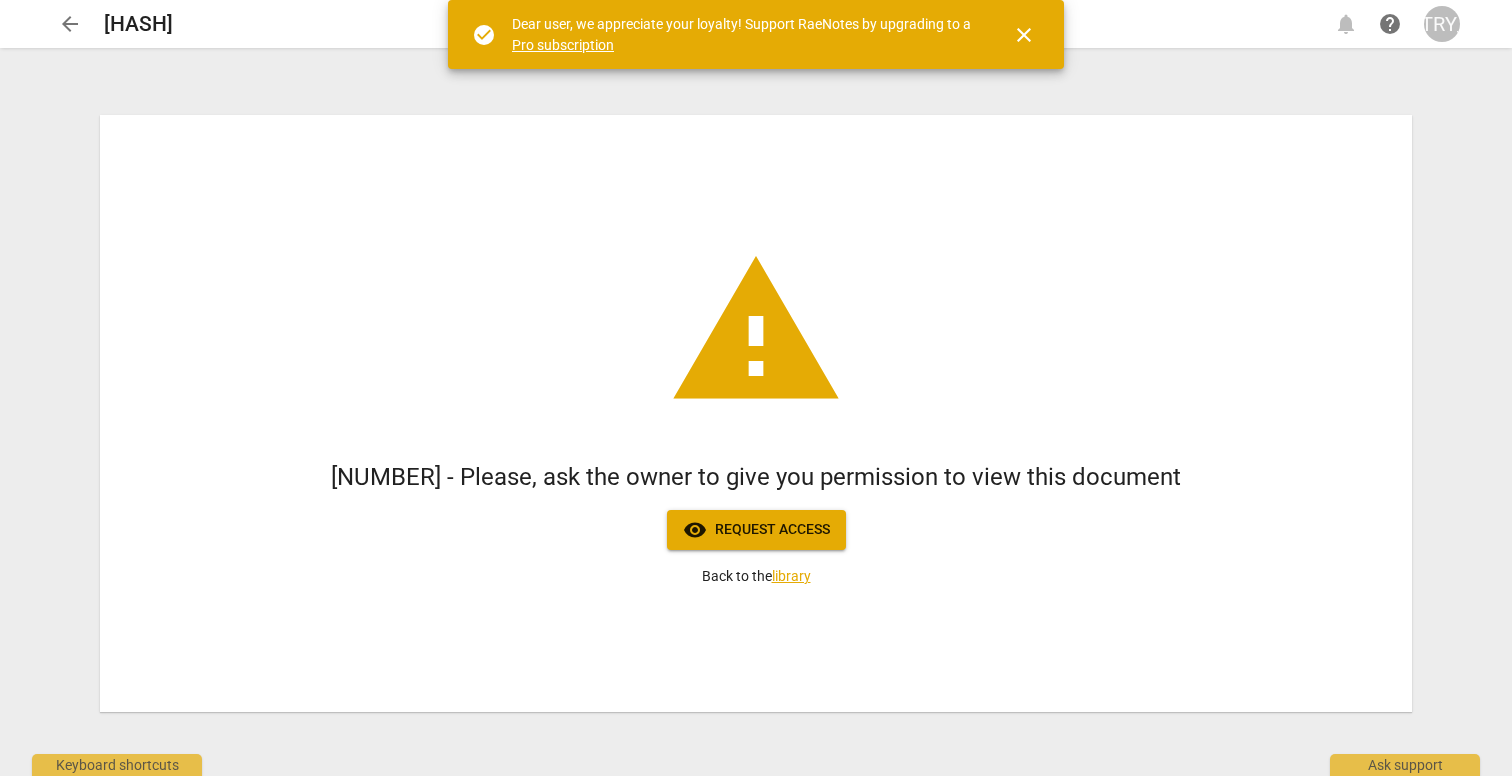 scroll, scrollTop: 0, scrollLeft: 0, axis: both 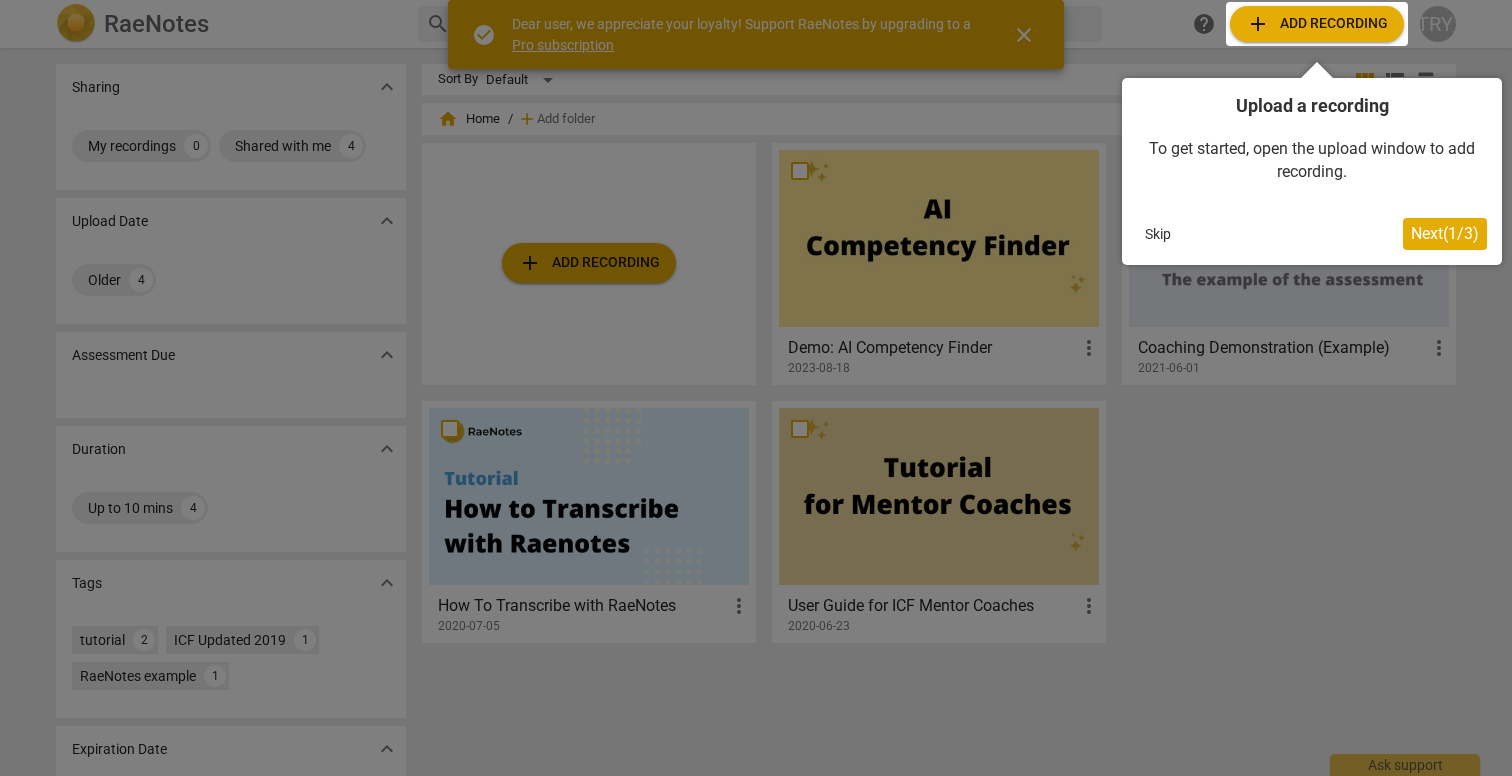 click on "Next  ( 1 / 3 )" at bounding box center (1445, 233) 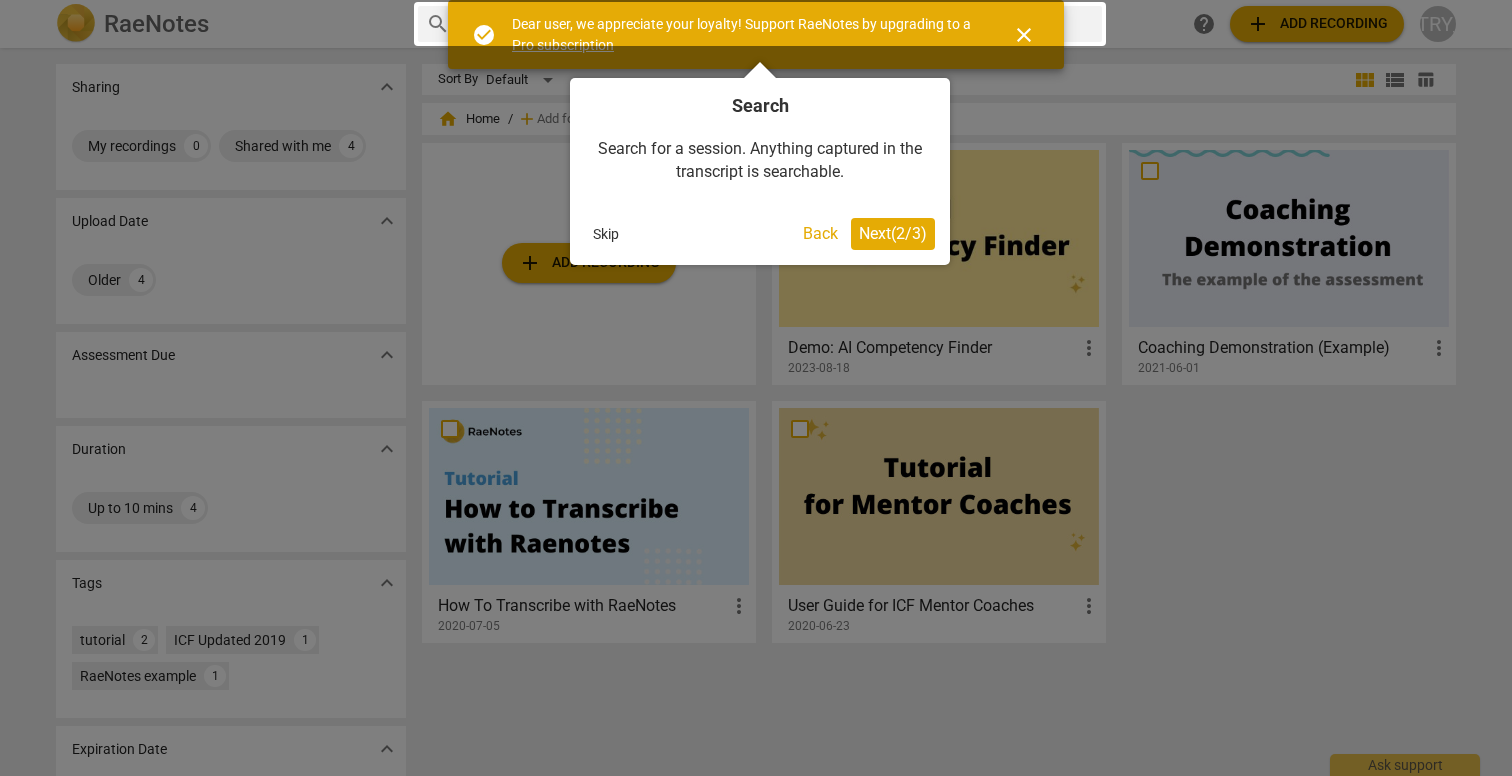 click on "Next  ( 2 / 3 )" at bounding box center [893, 233] 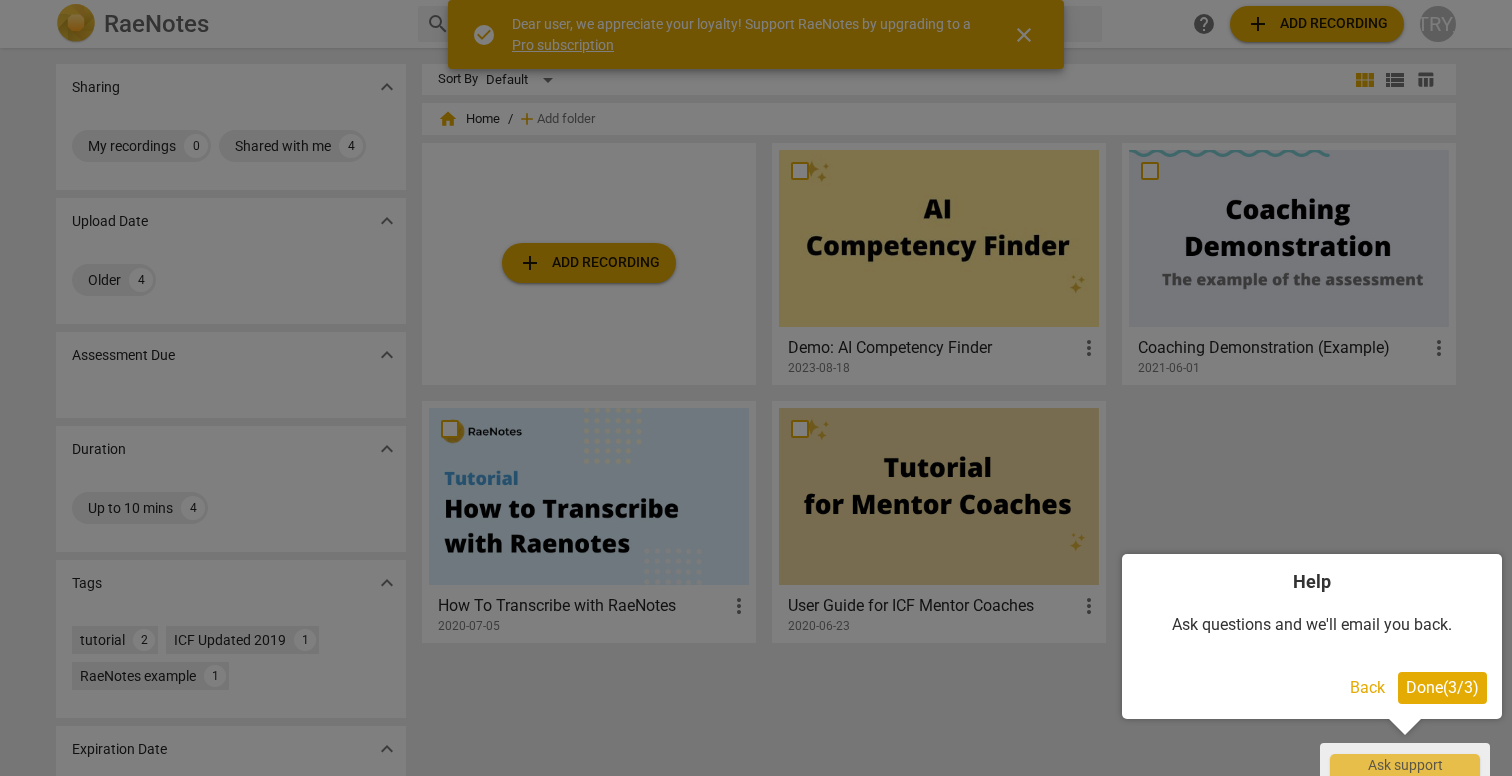 click on "Done  ( 3 / 3 )" at bounding box center (1442, 687) 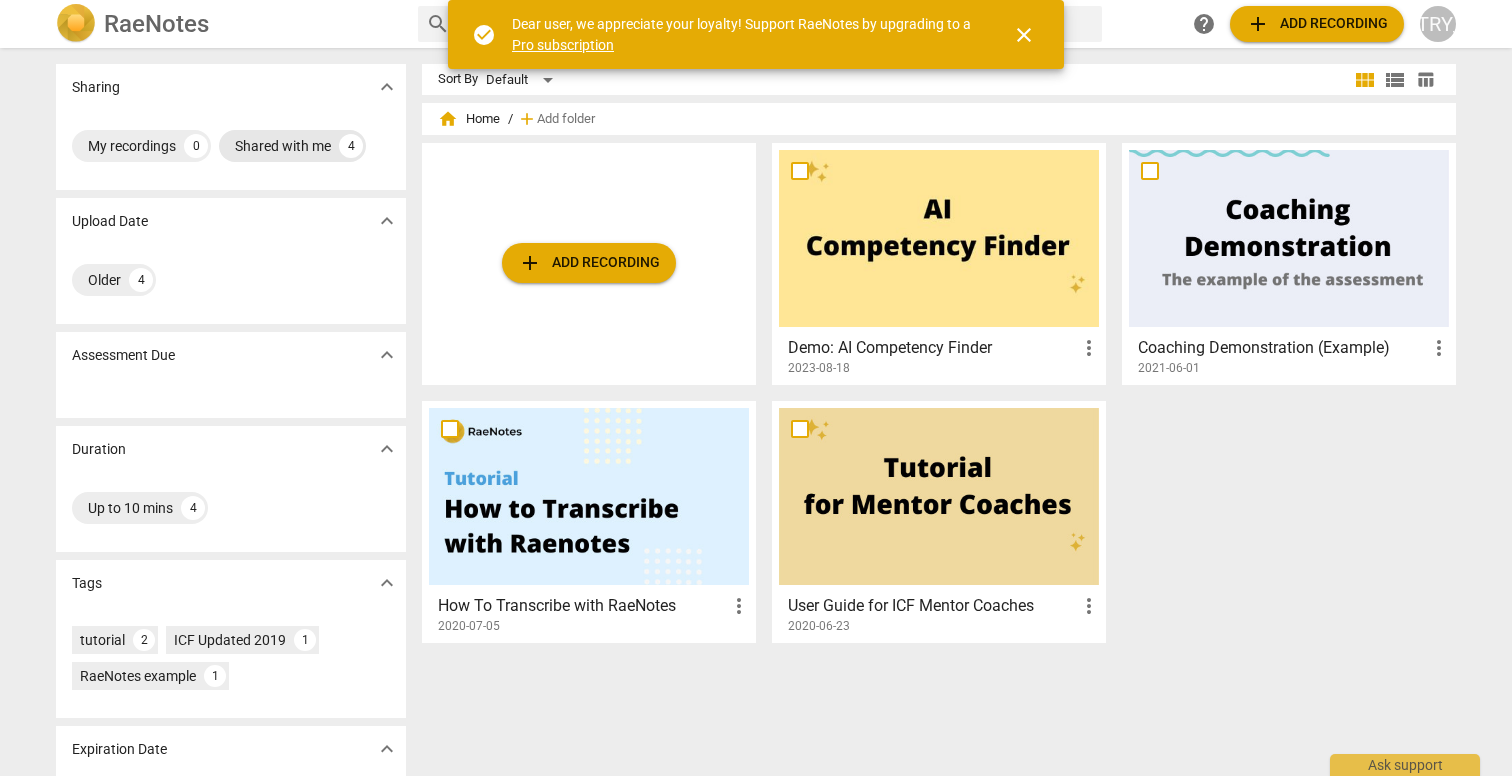 click on "Shared with me" at bounding box center (283, 146) 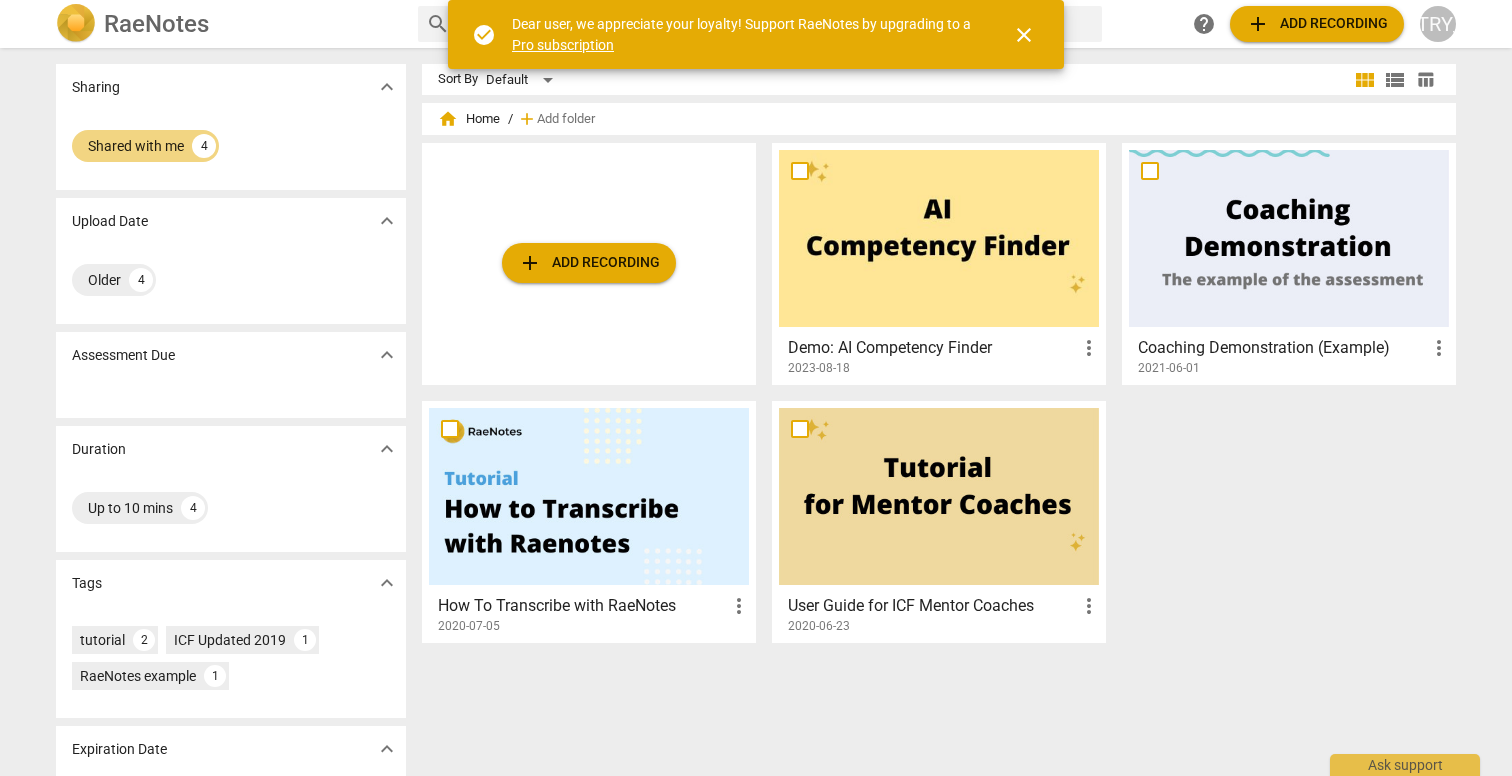 click on "close" at bounding box center [1024, 35] 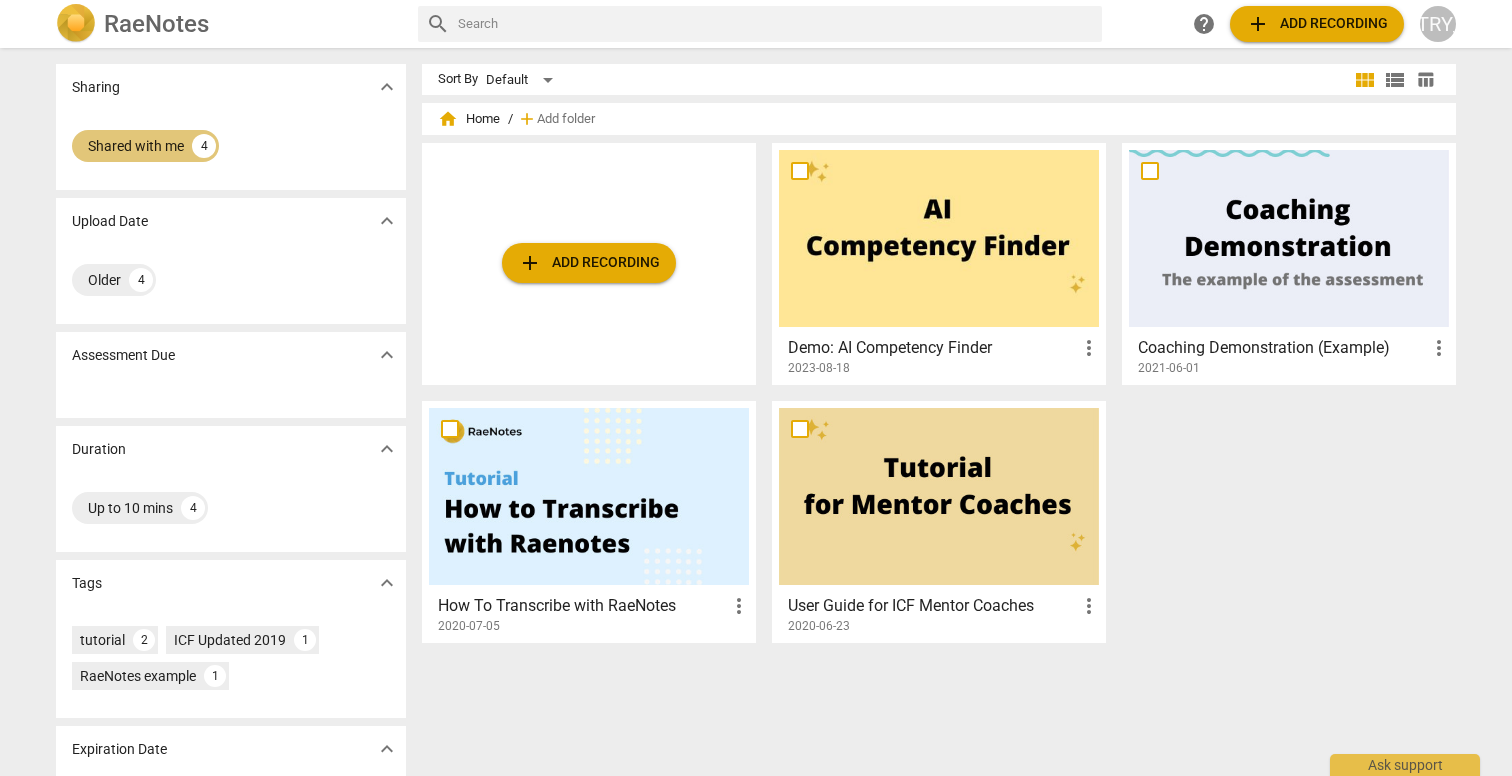 click on "Shared with me" at bounding box center [136, 146] 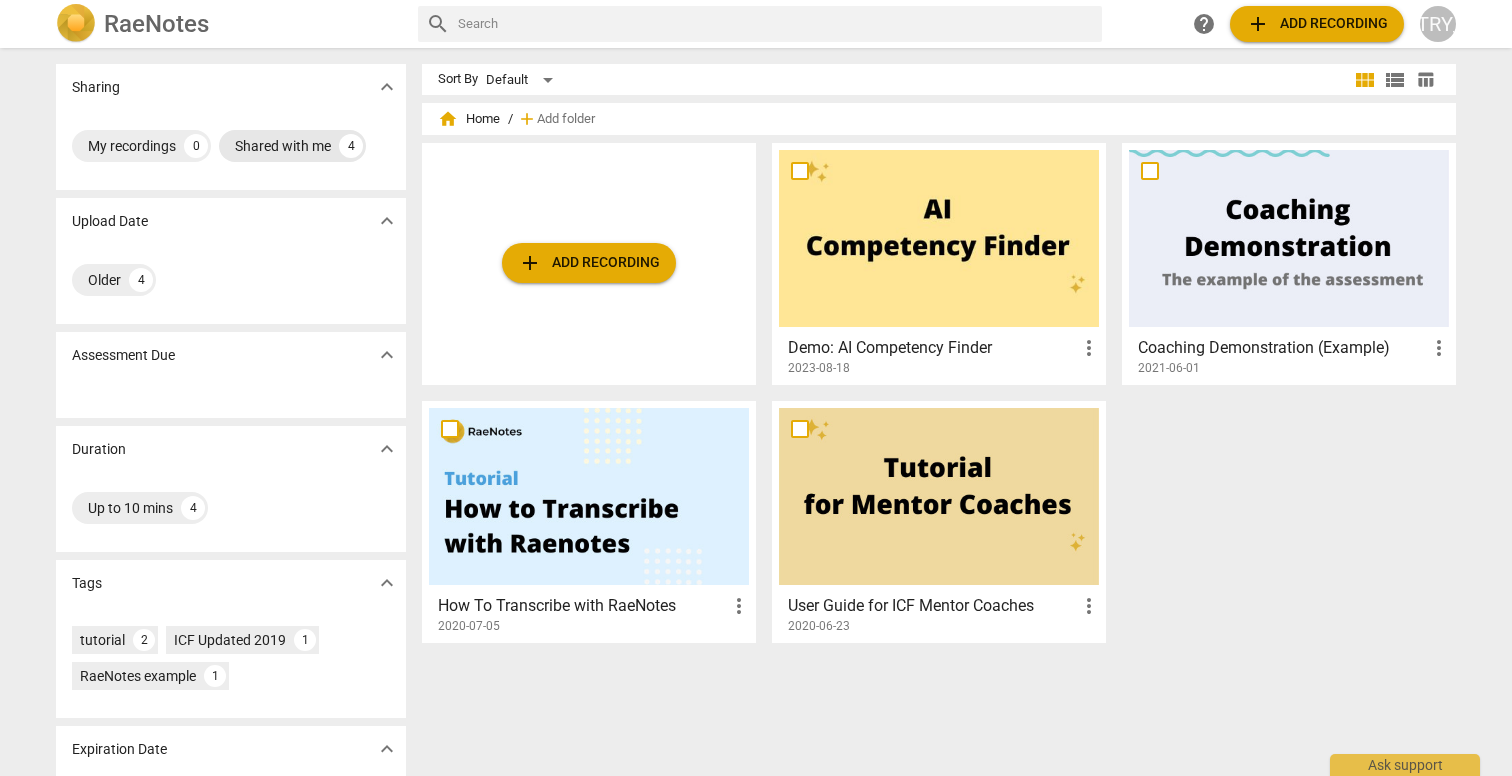 click on "Shared with me" at bounding box center (283, 146) 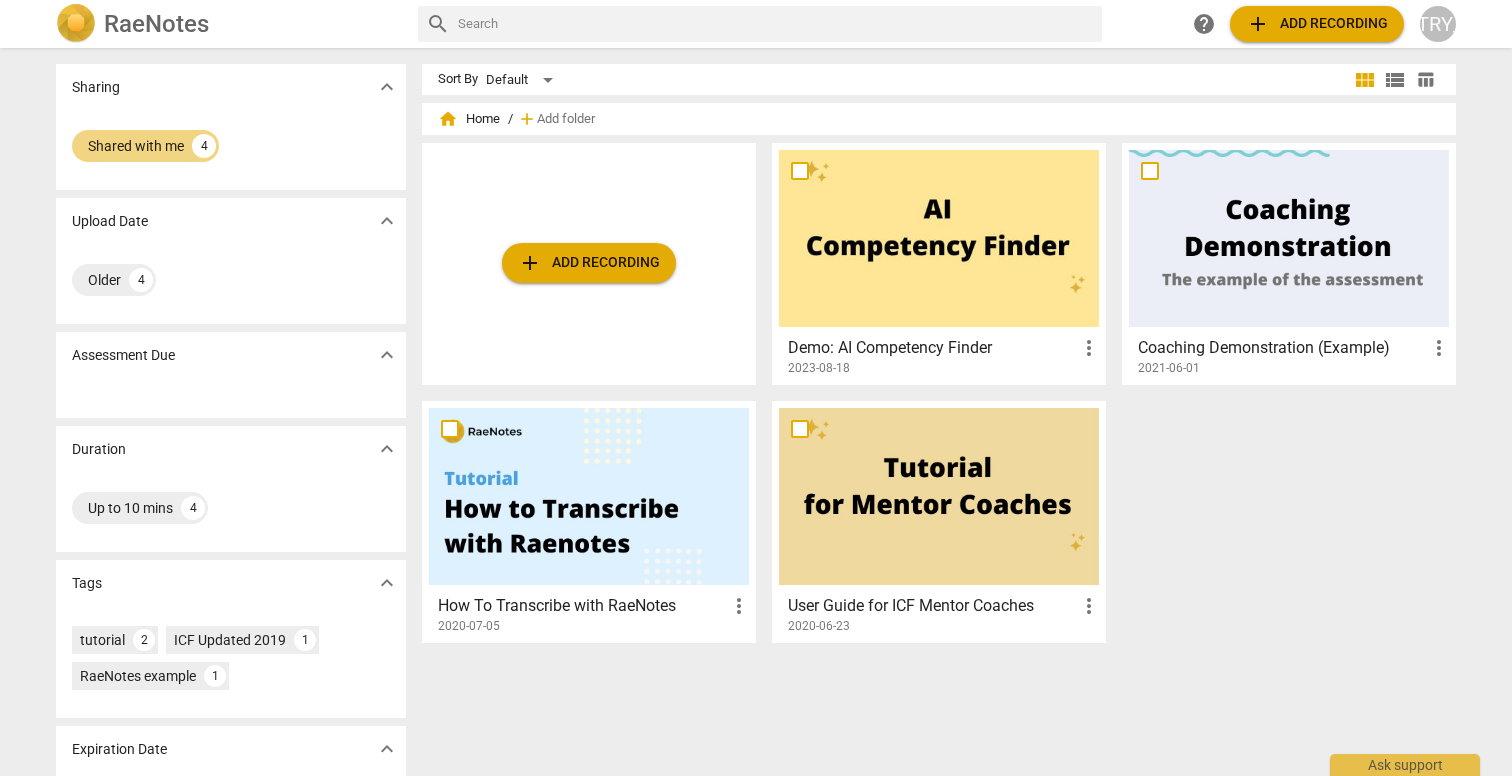 scroll, scrollTop: 0, scrollLeft: 0, axis: both 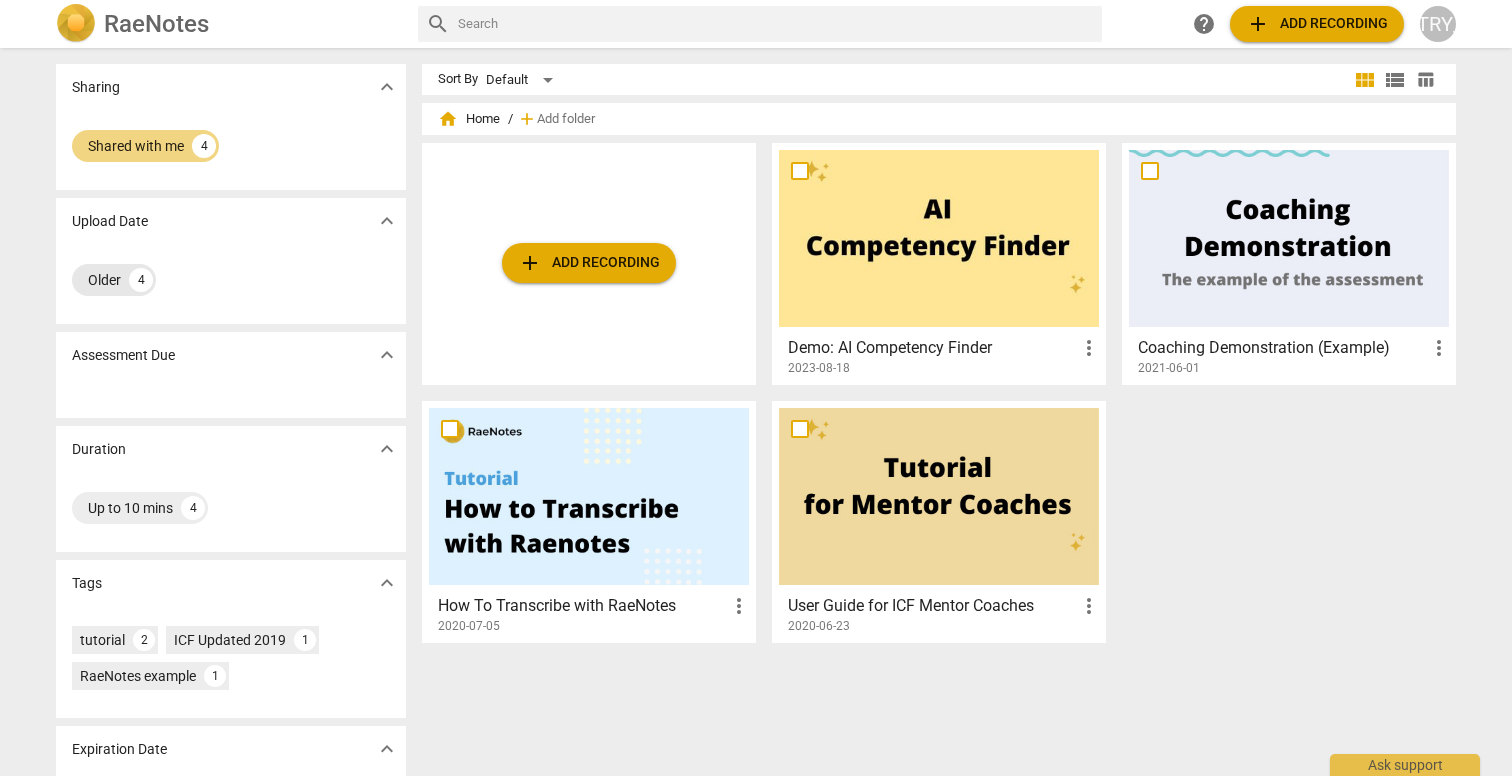 click on "Older" at bounding box center [104, 280] 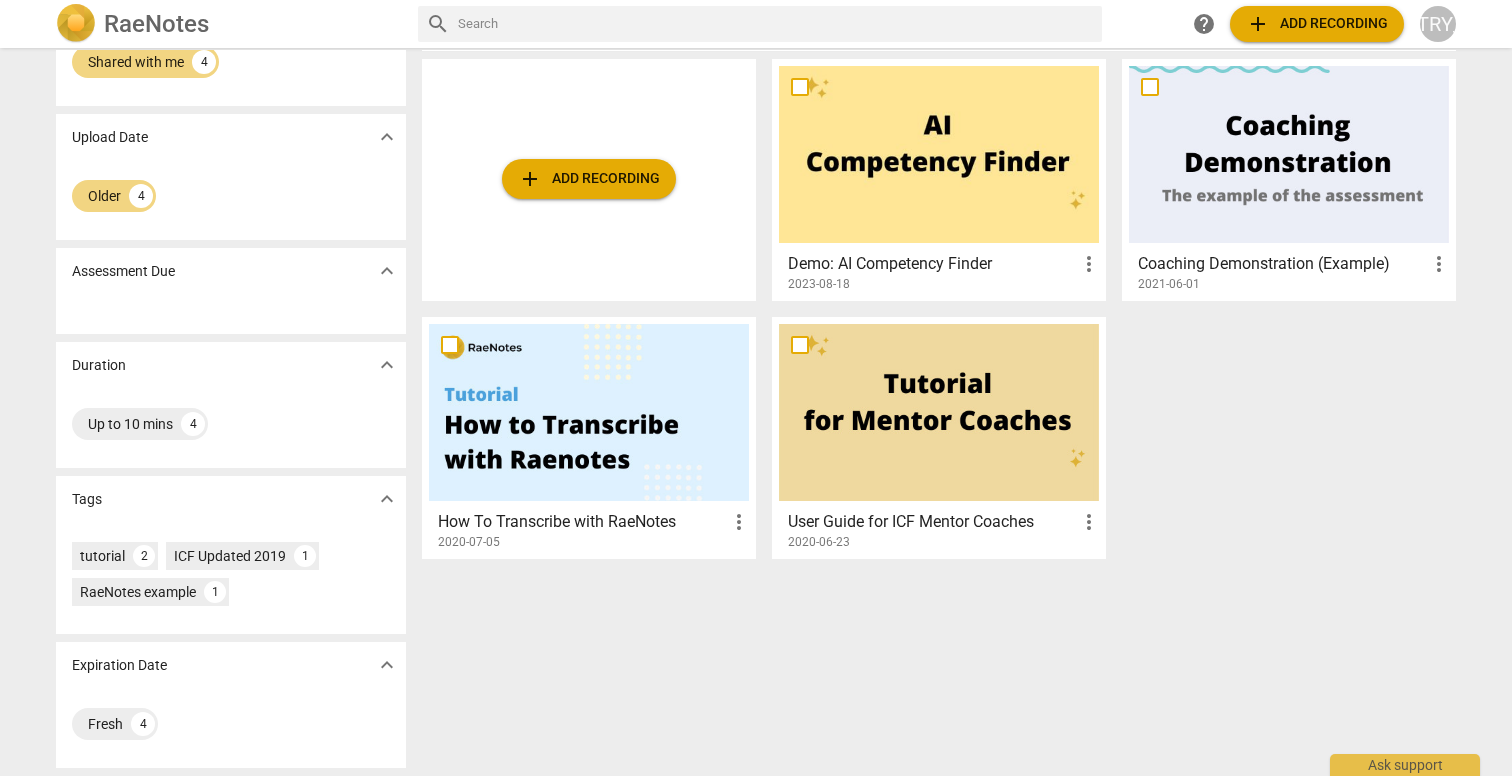 scroll, scrollTop: 84, scrollLeft: 0, axis: vertical 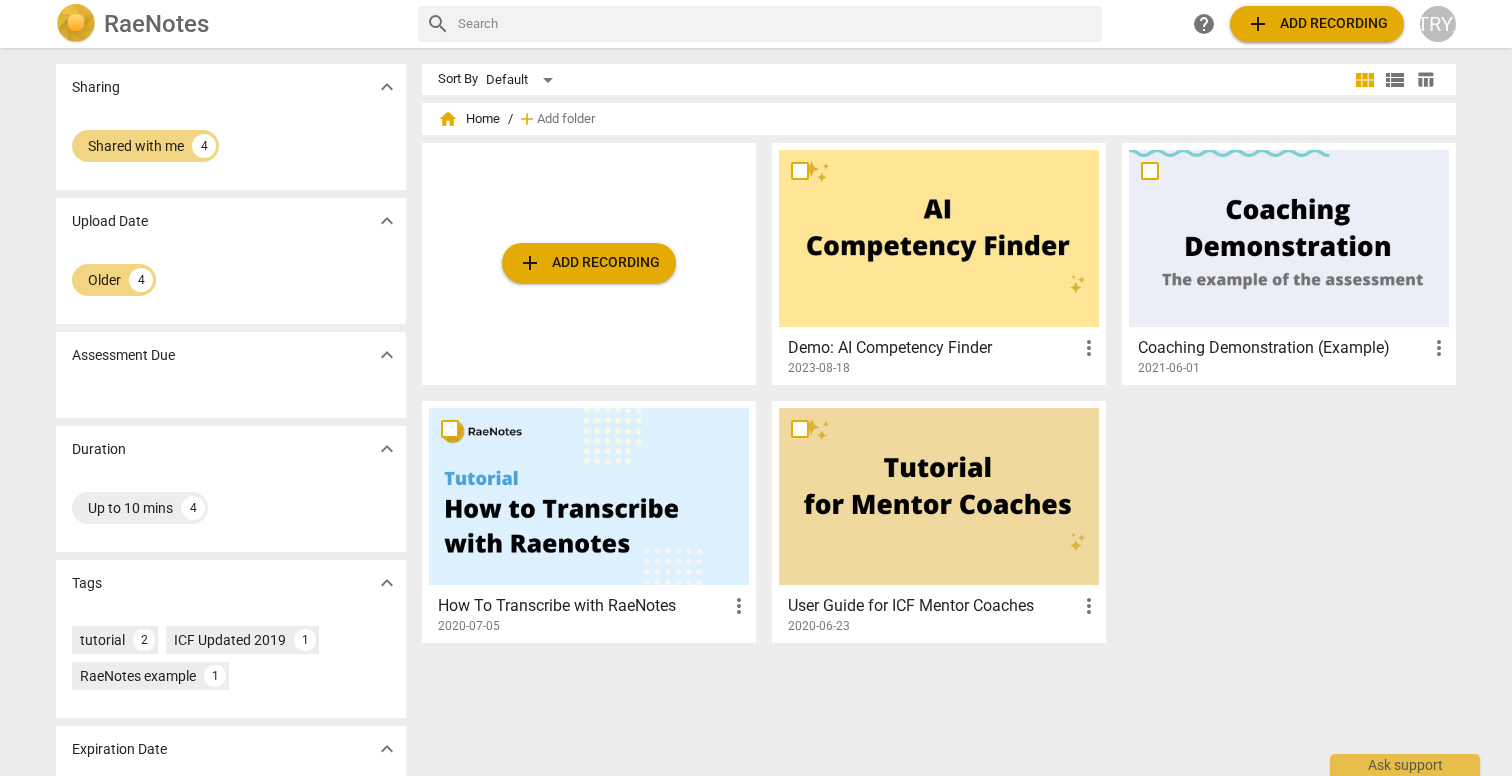 click on "home Home" at bounding box center (469, 119) 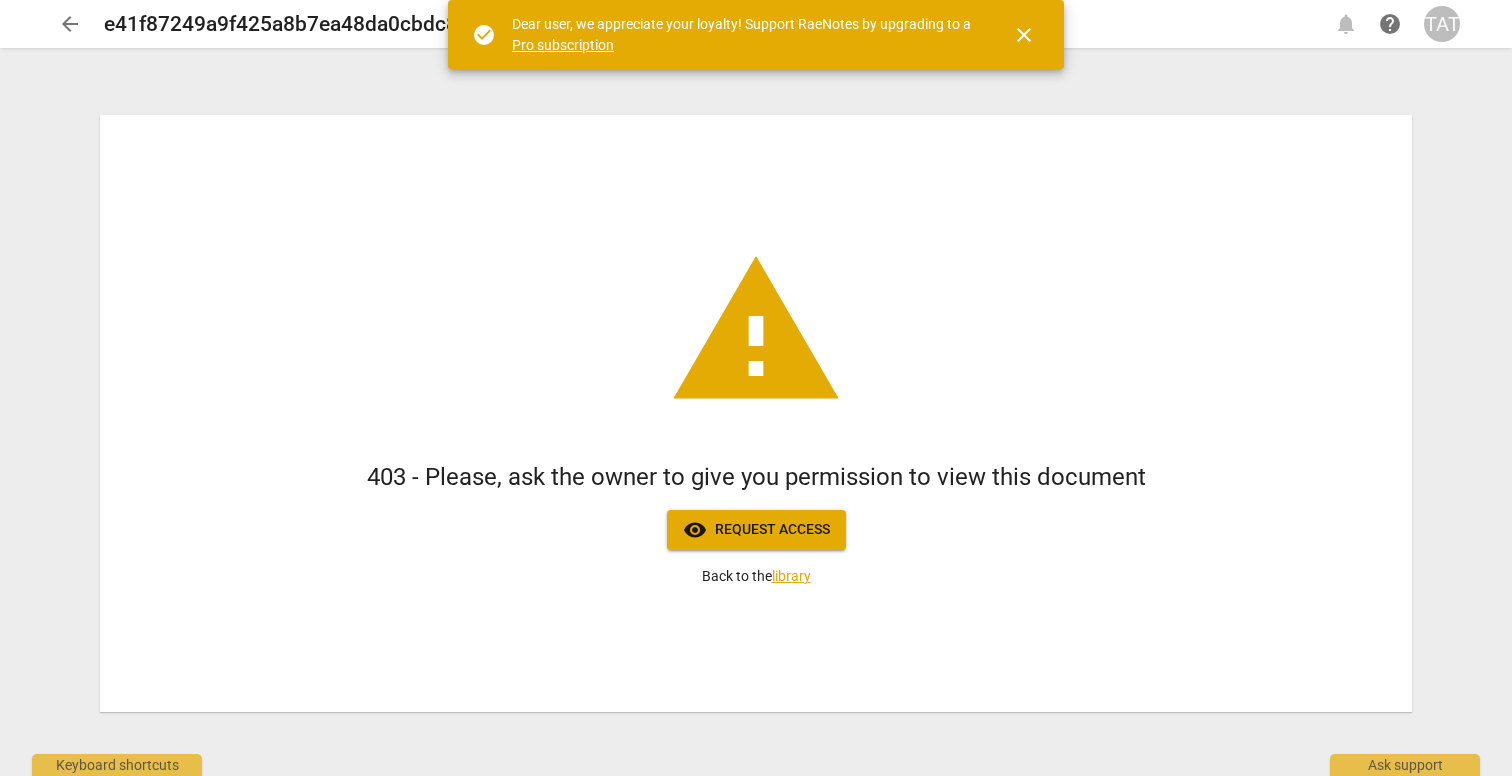 scroll, scrollTop: 0, scrollLeft: 0, axis: both 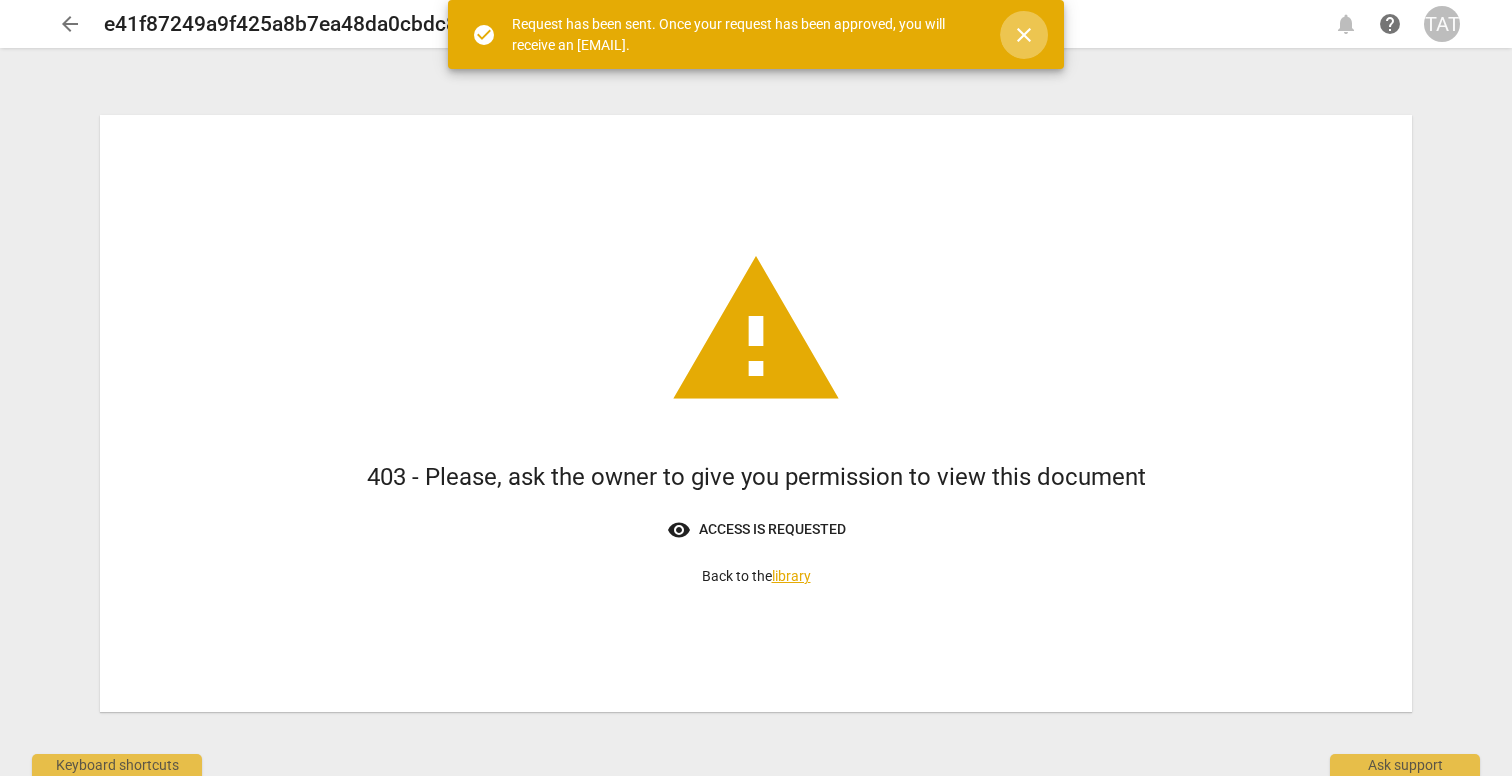 click on "close" at bounding box center (1024, 35) 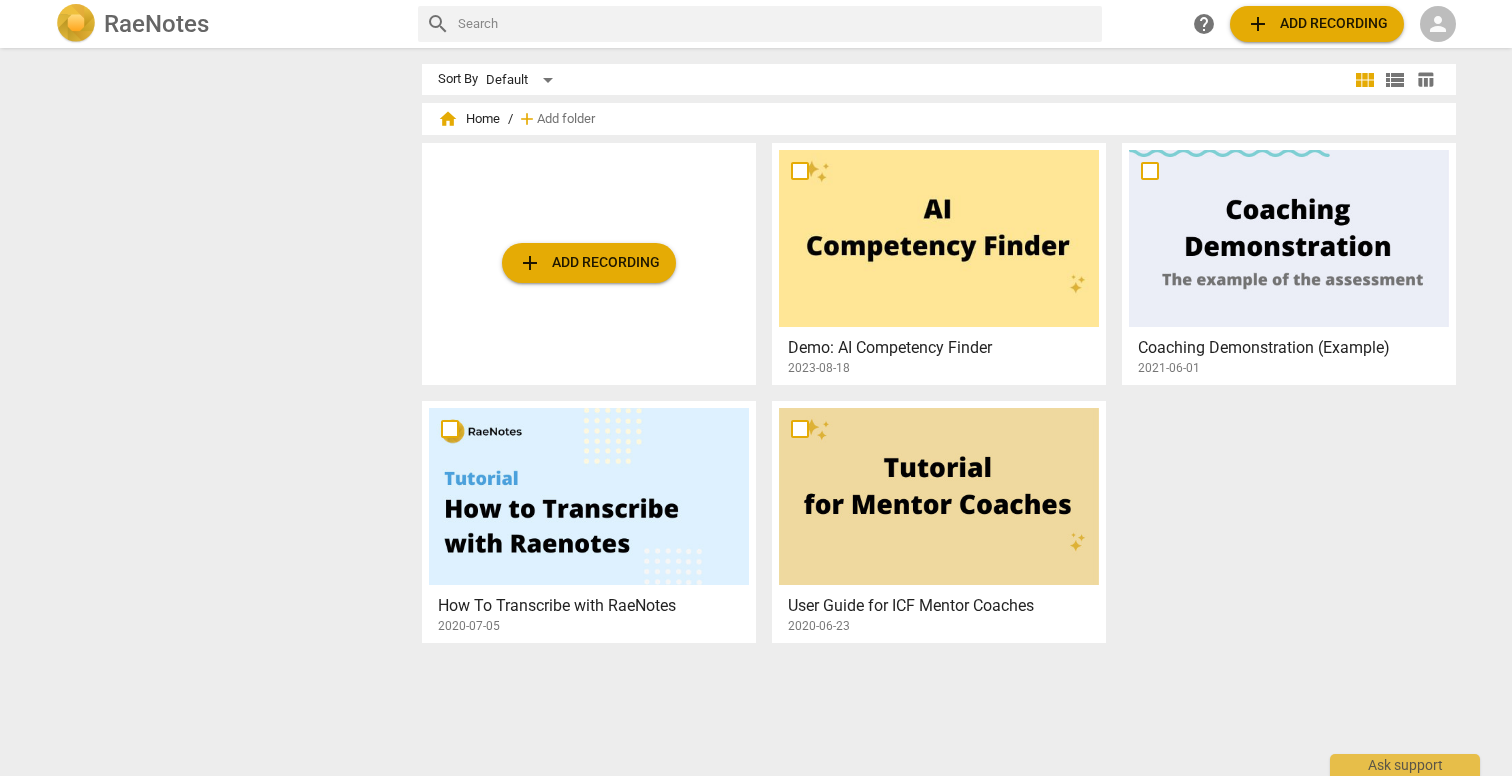 scroll, scrollTop: 0, scrollLeft: 0, axis: both 